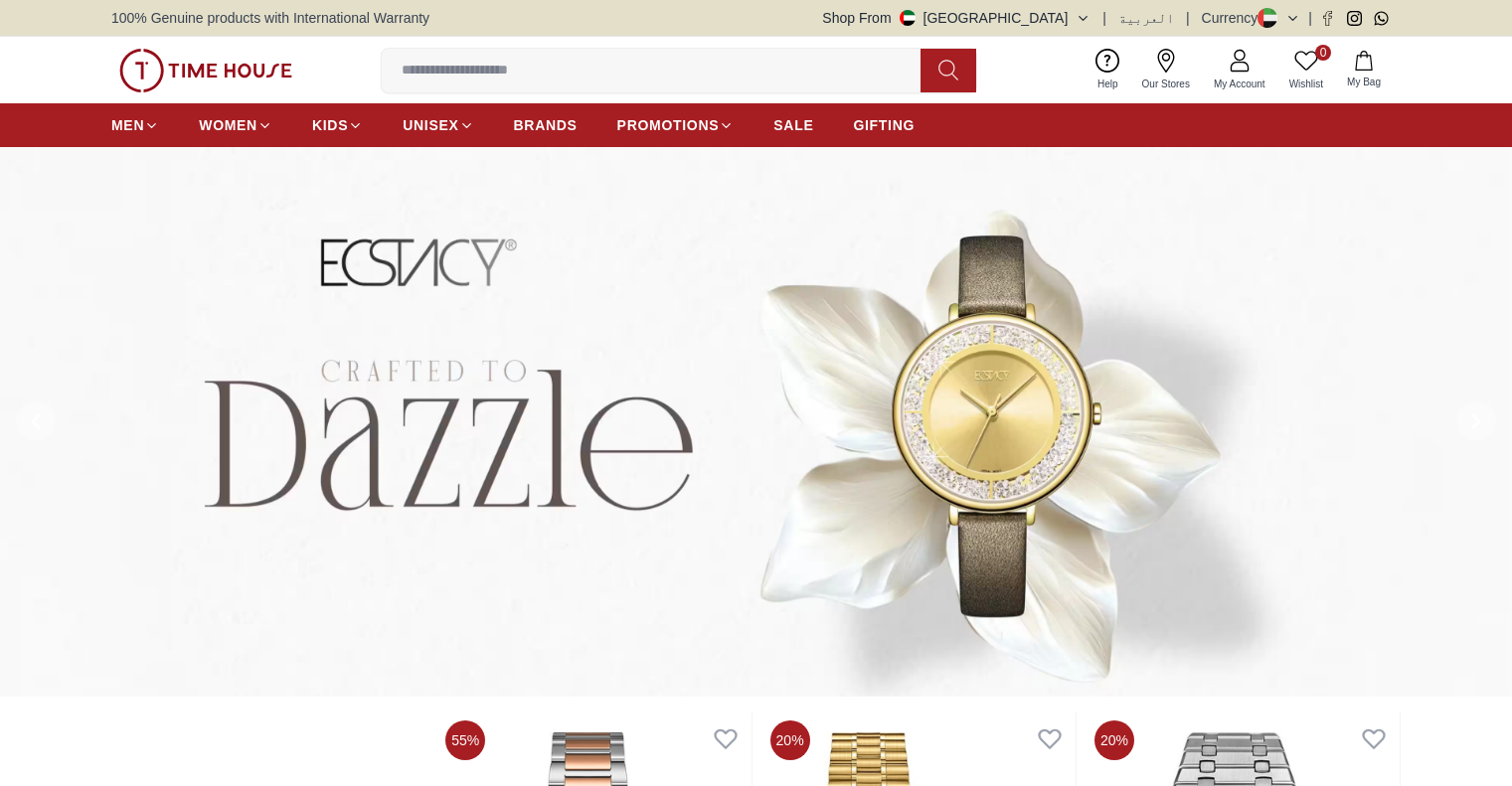 scroll, scrollTop: 0, scrollLeft: 0, axis: both 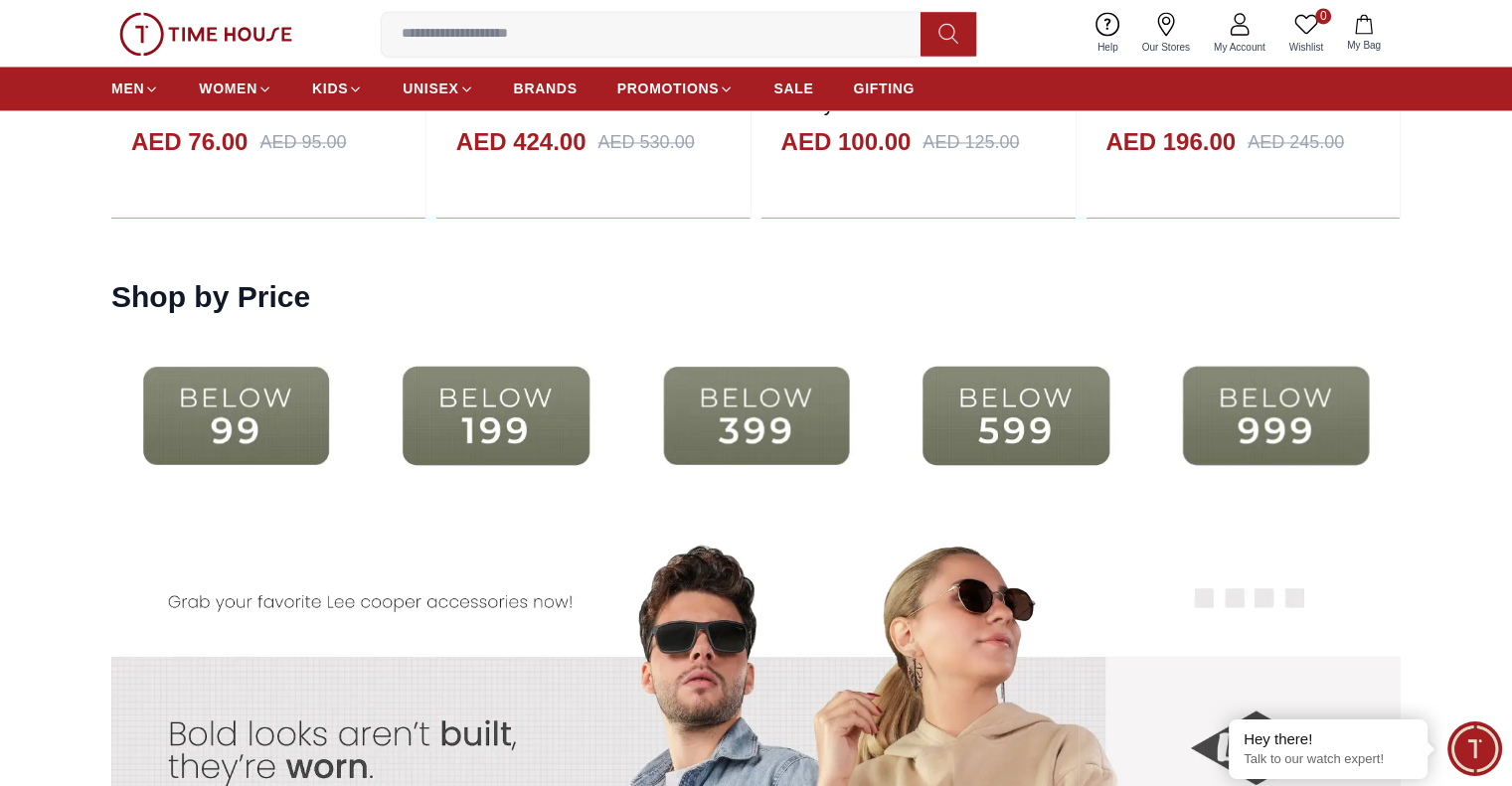 click at bounding box center (1015, 415) 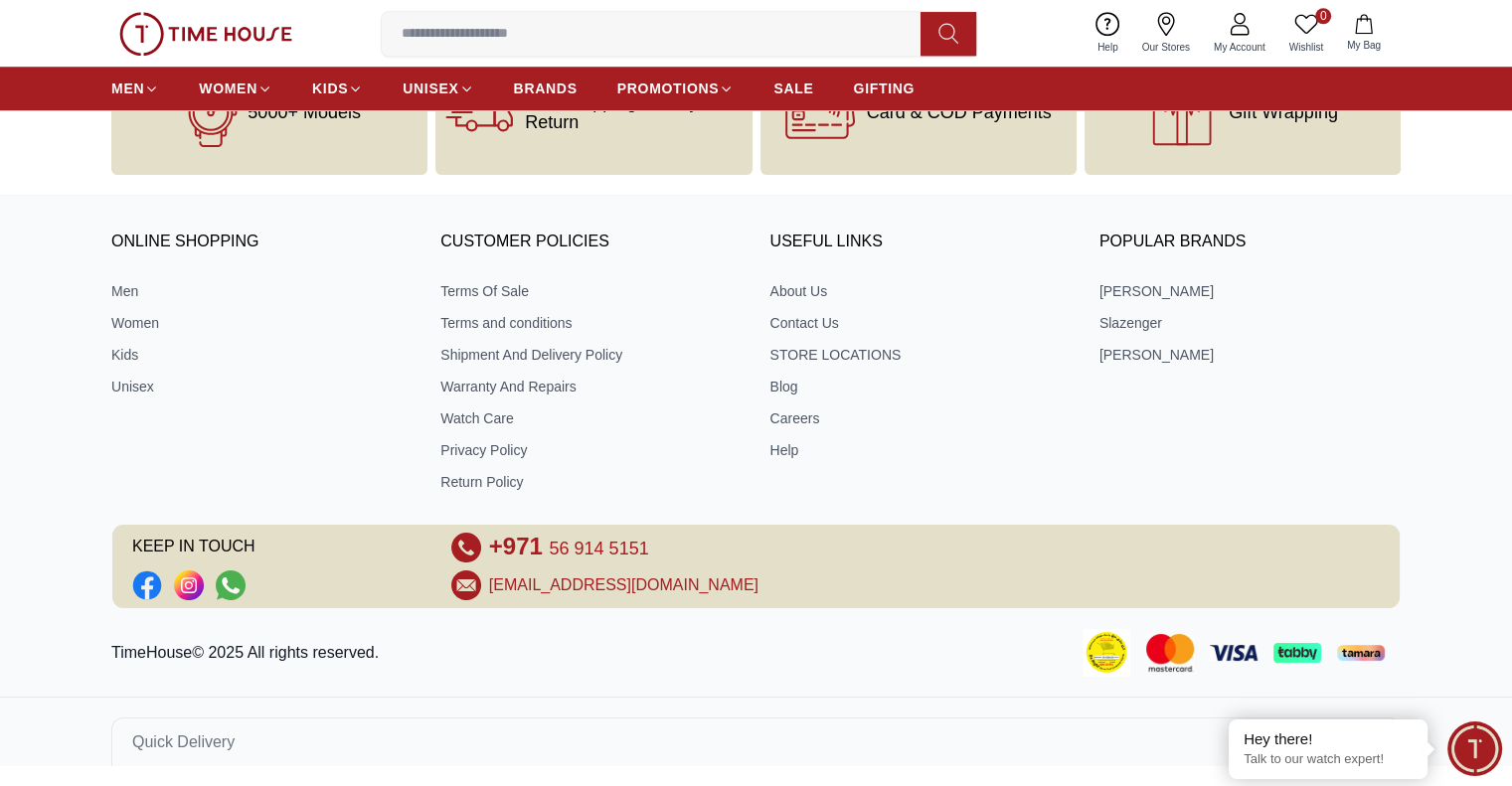 scroll, scrollTop: 0, scrollLeft: 0, axis: both 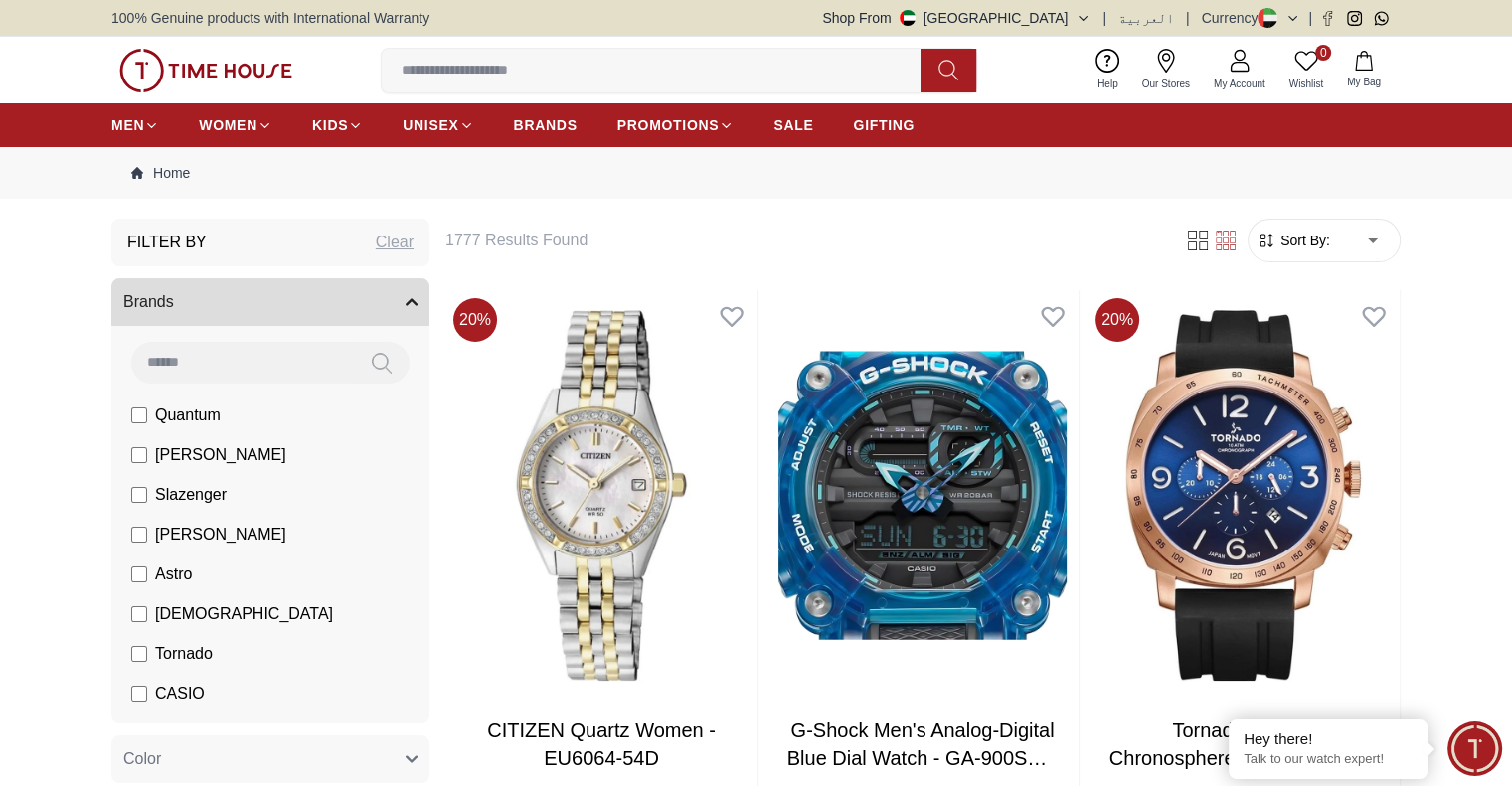 click on "[PERSON_NAME]" at bounding box center [221, 455] 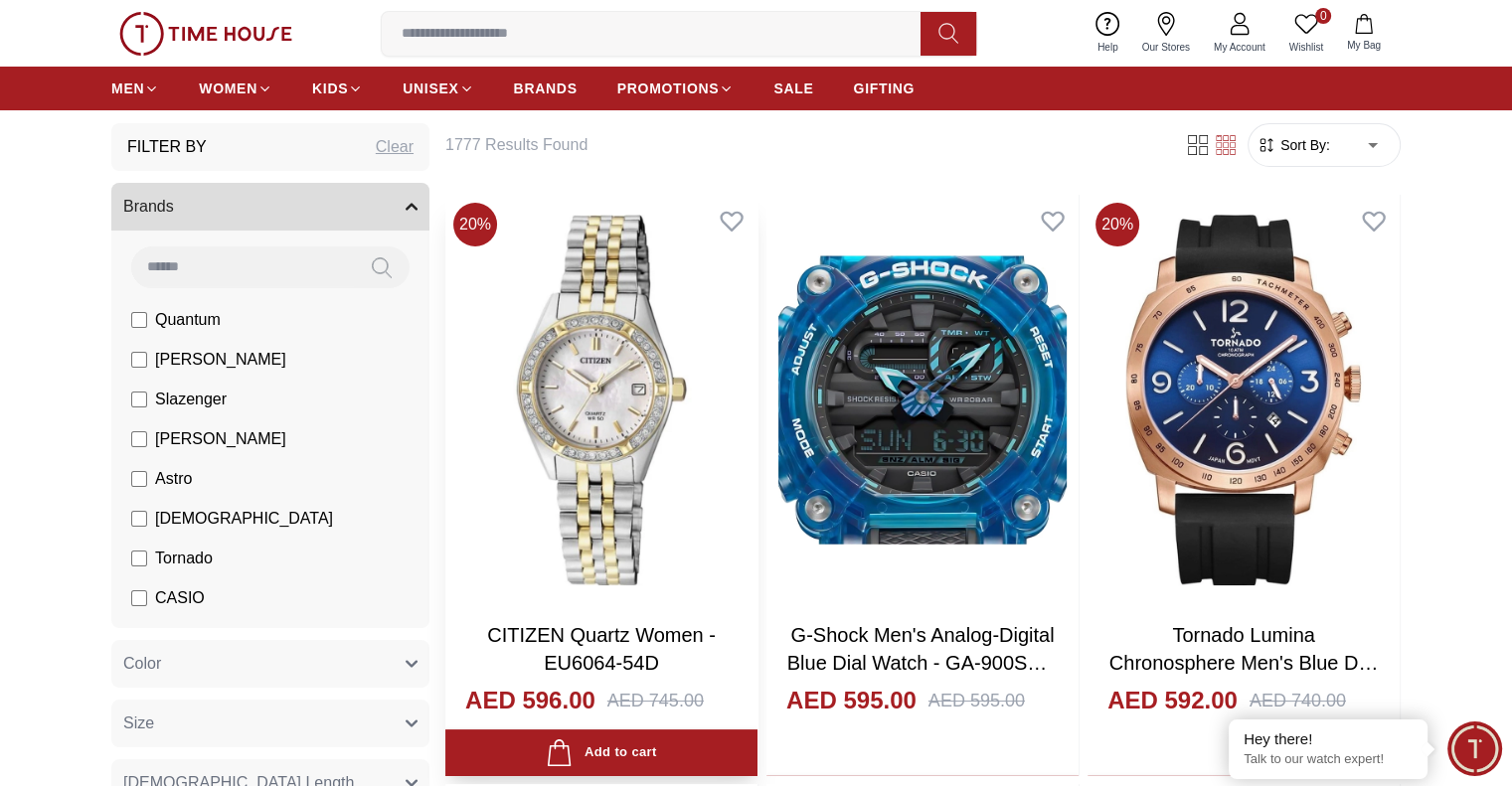 scroll, scrollTop: 298, scrollLeft: 0, axis: vertical 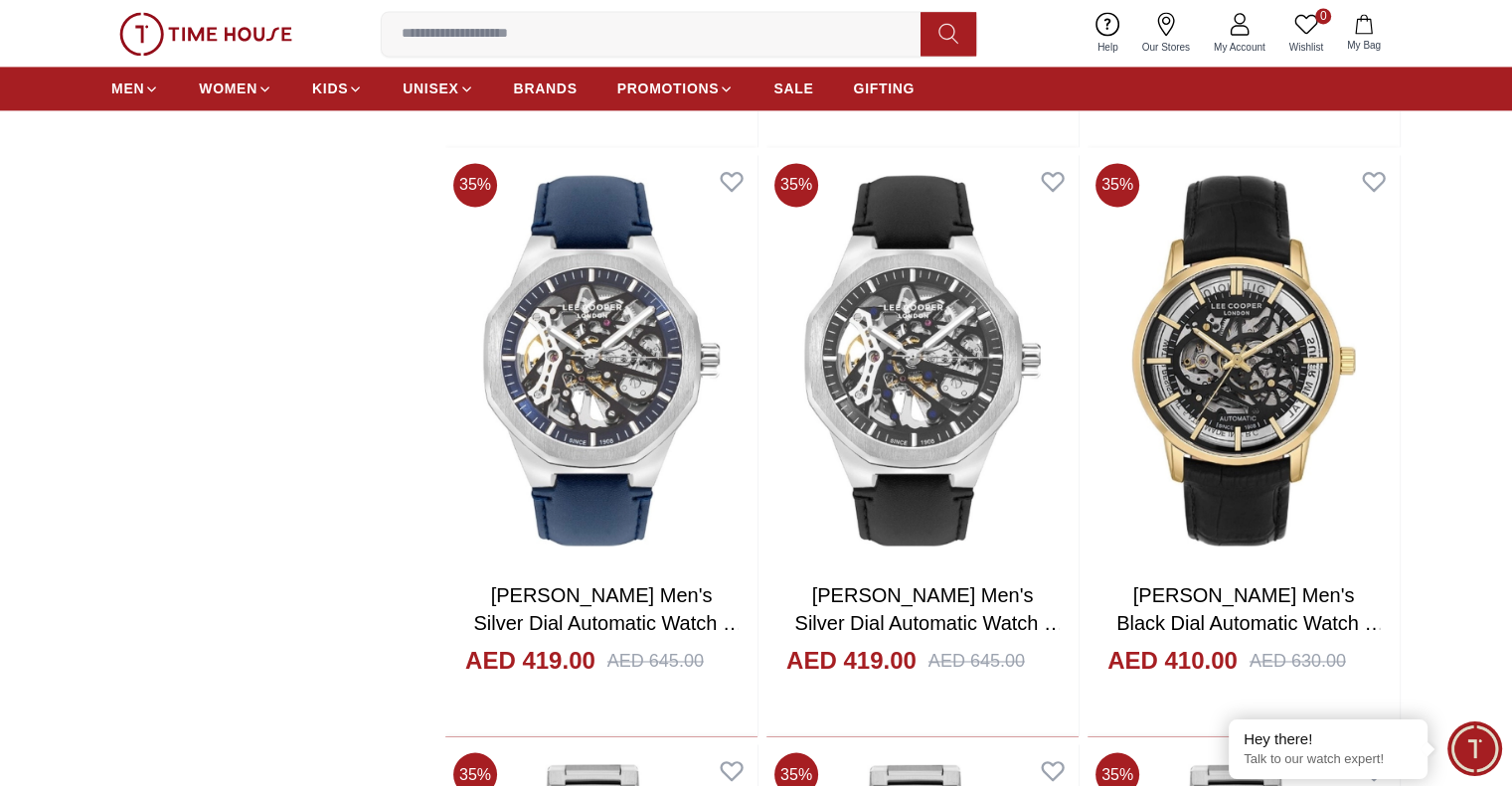 click 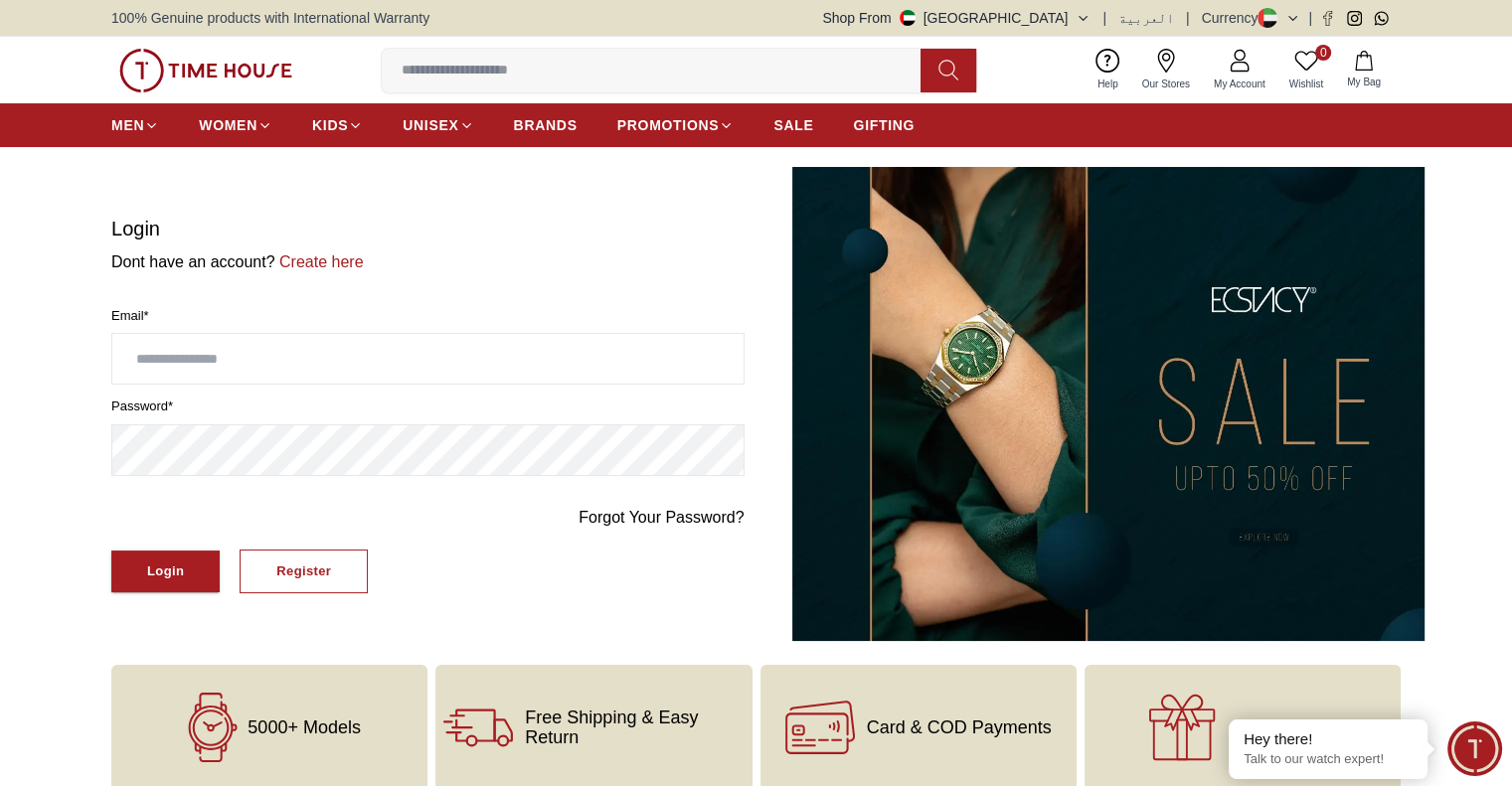 click at bounding box center [427, 359] 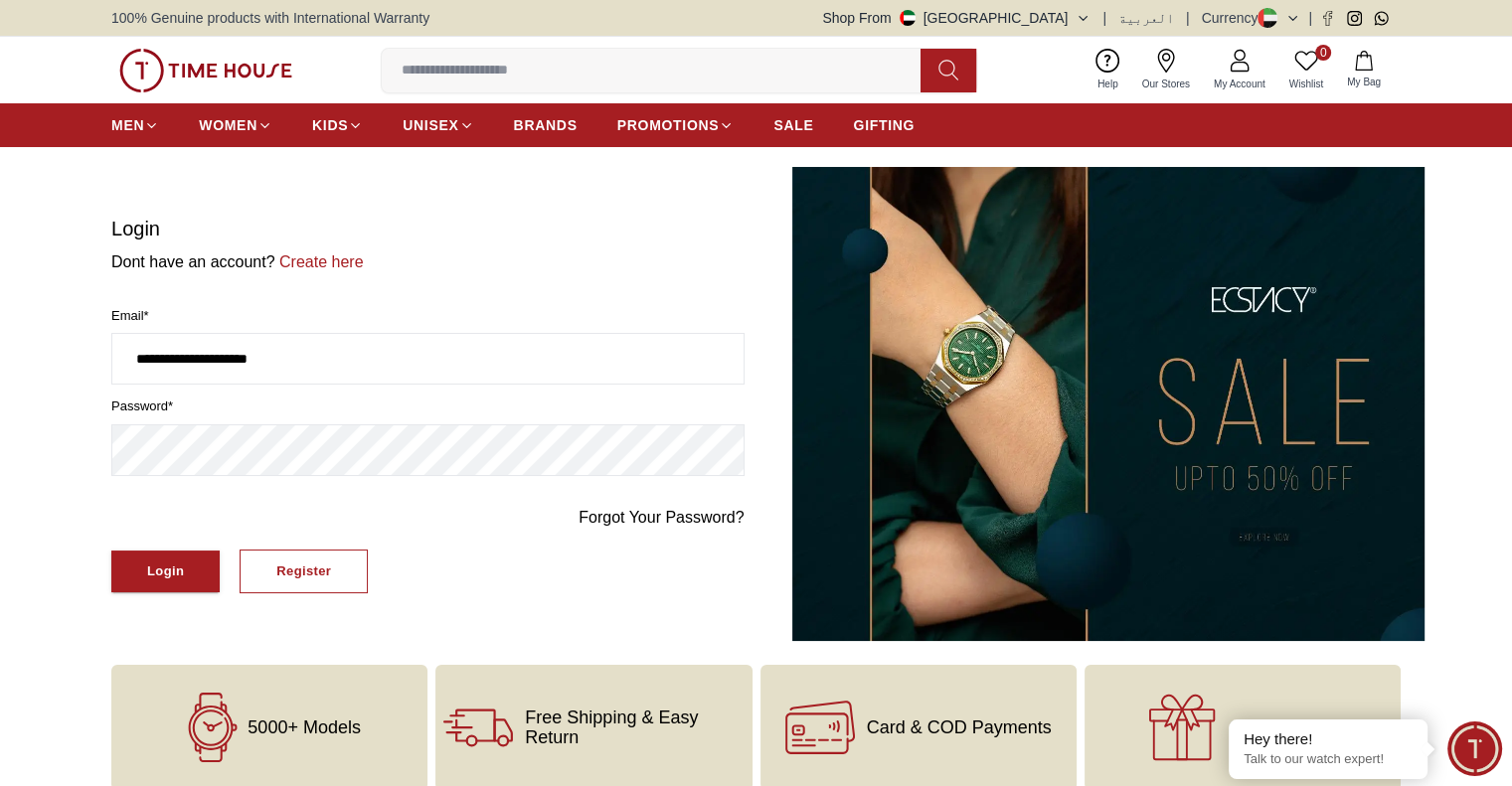 type on "**********" 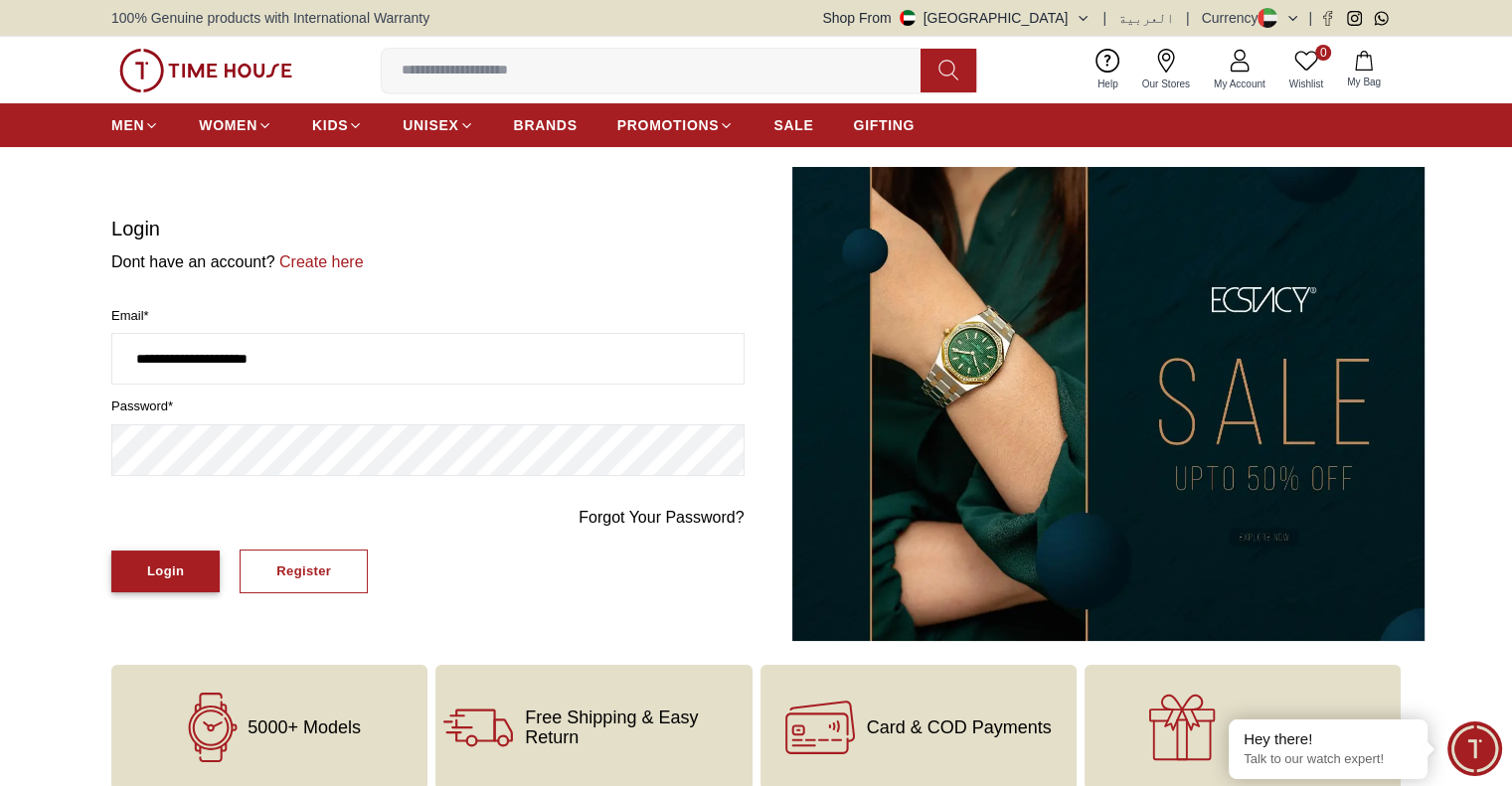 click on "Login" at bounding box center [165, 571] 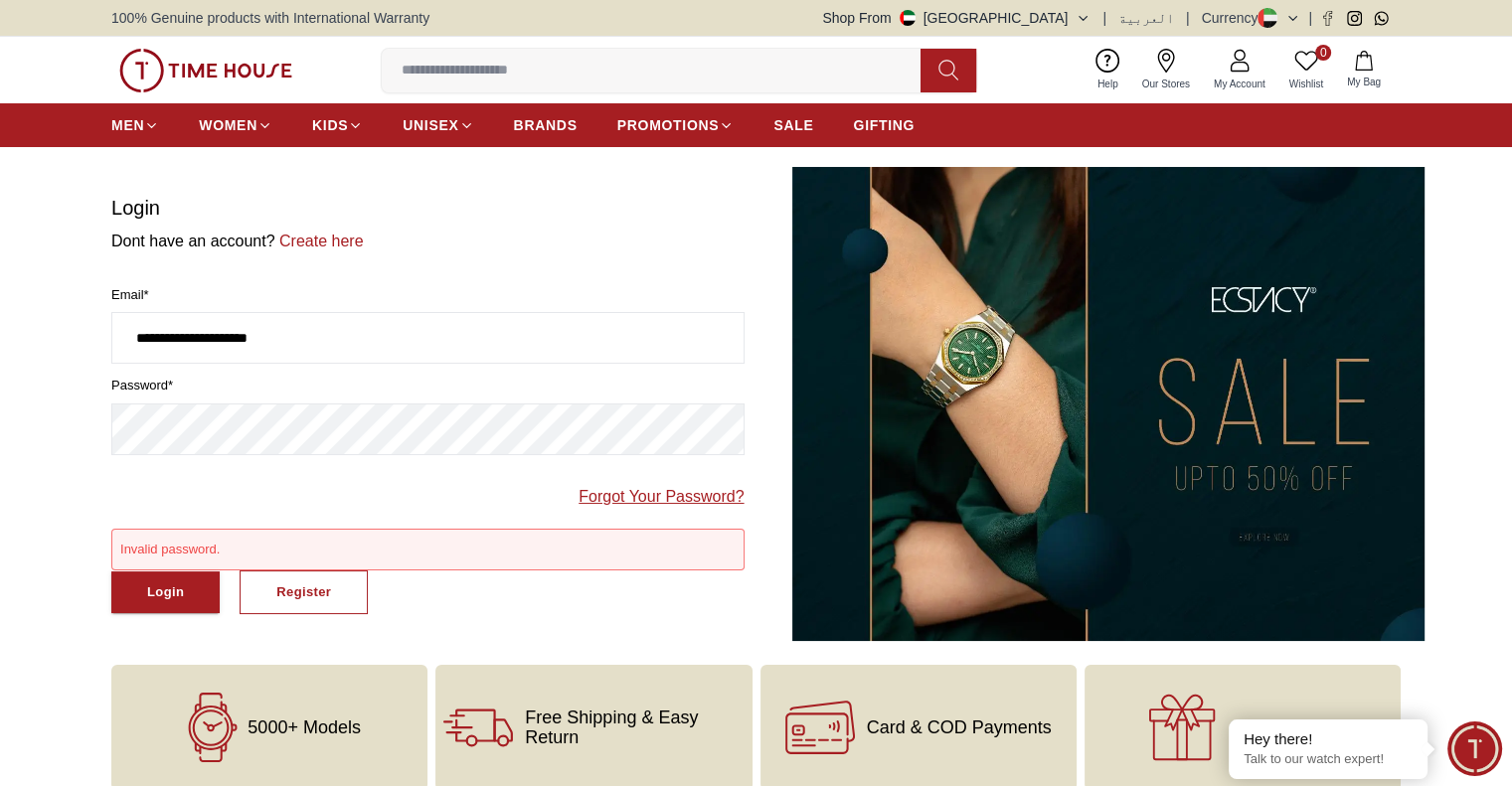 click on "Forgot Your Password?" at bounding box center [661, 497] 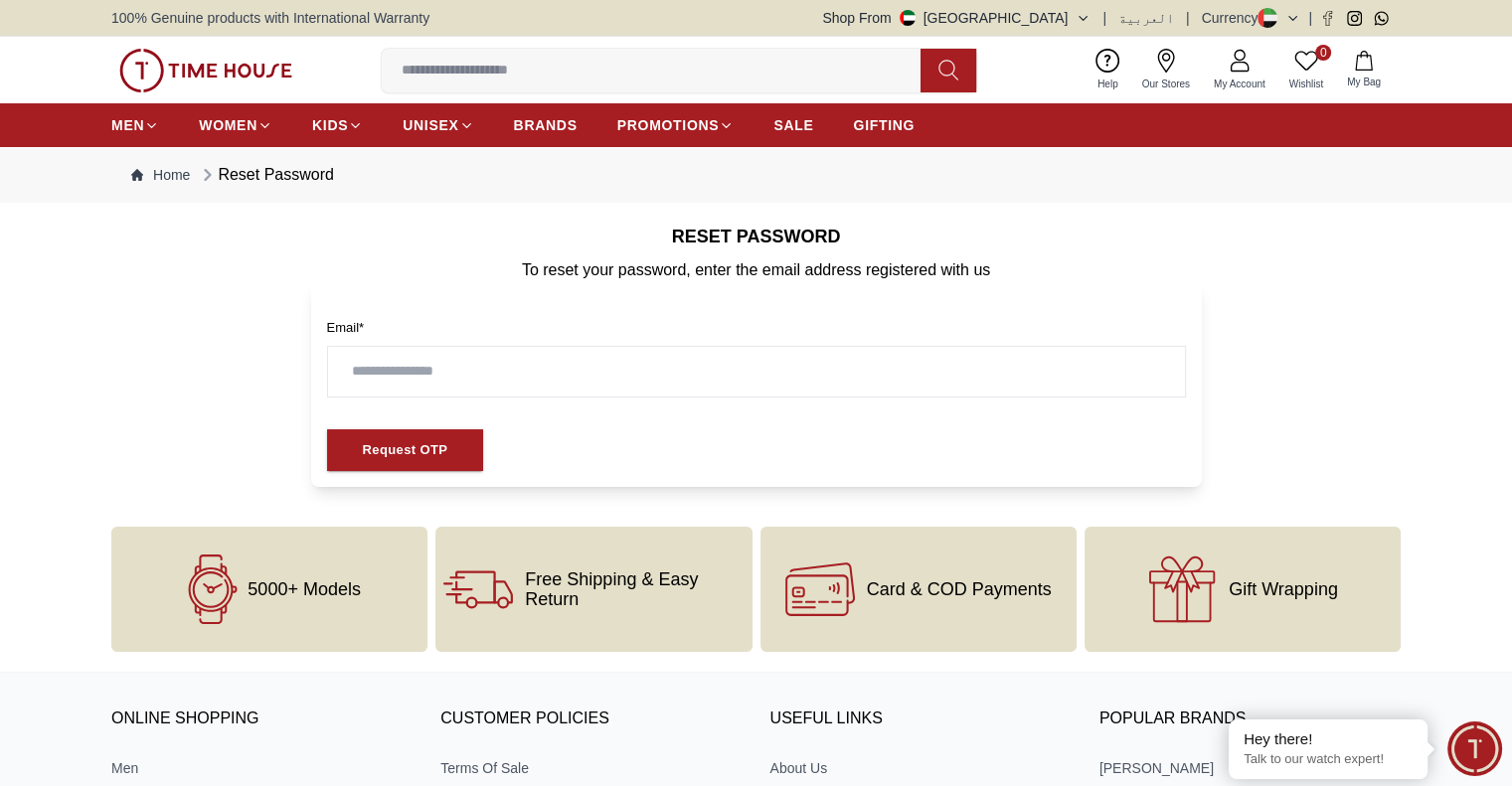 click at bounding box center [756, 372] 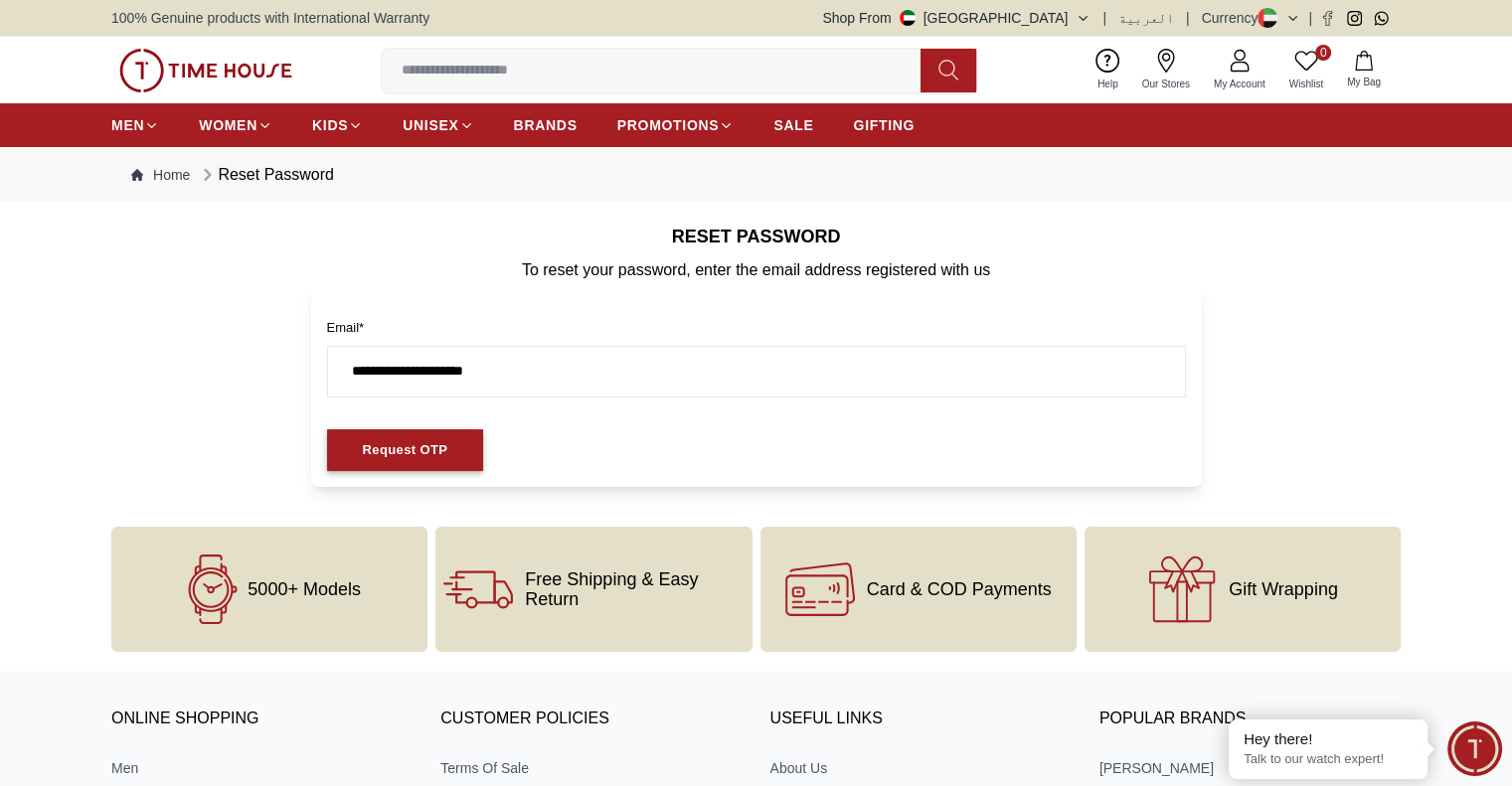 type on "**********" 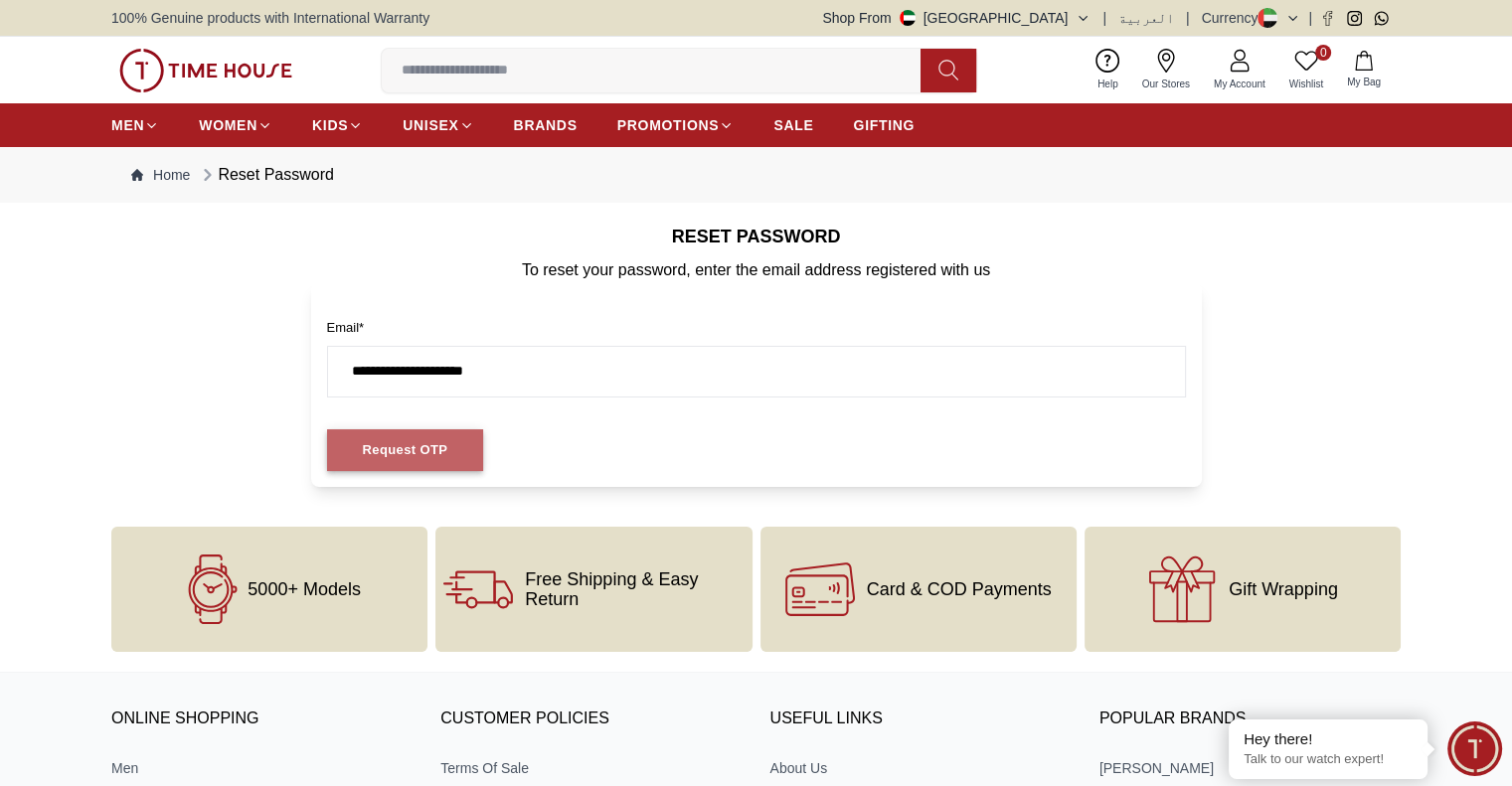 click on "Request OTP" at bounding box center [406, 450] 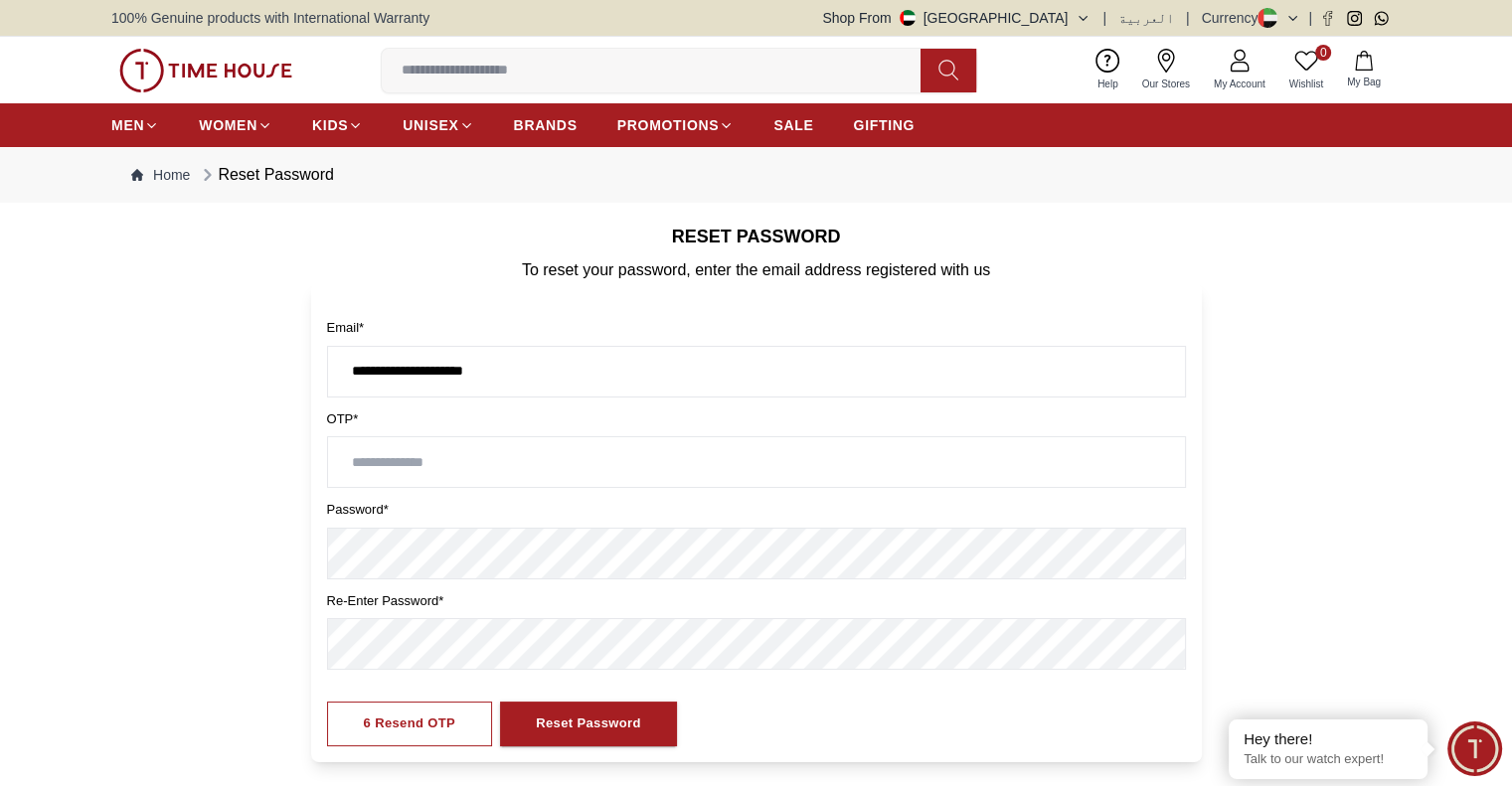 click at bounding box center (756, 462) 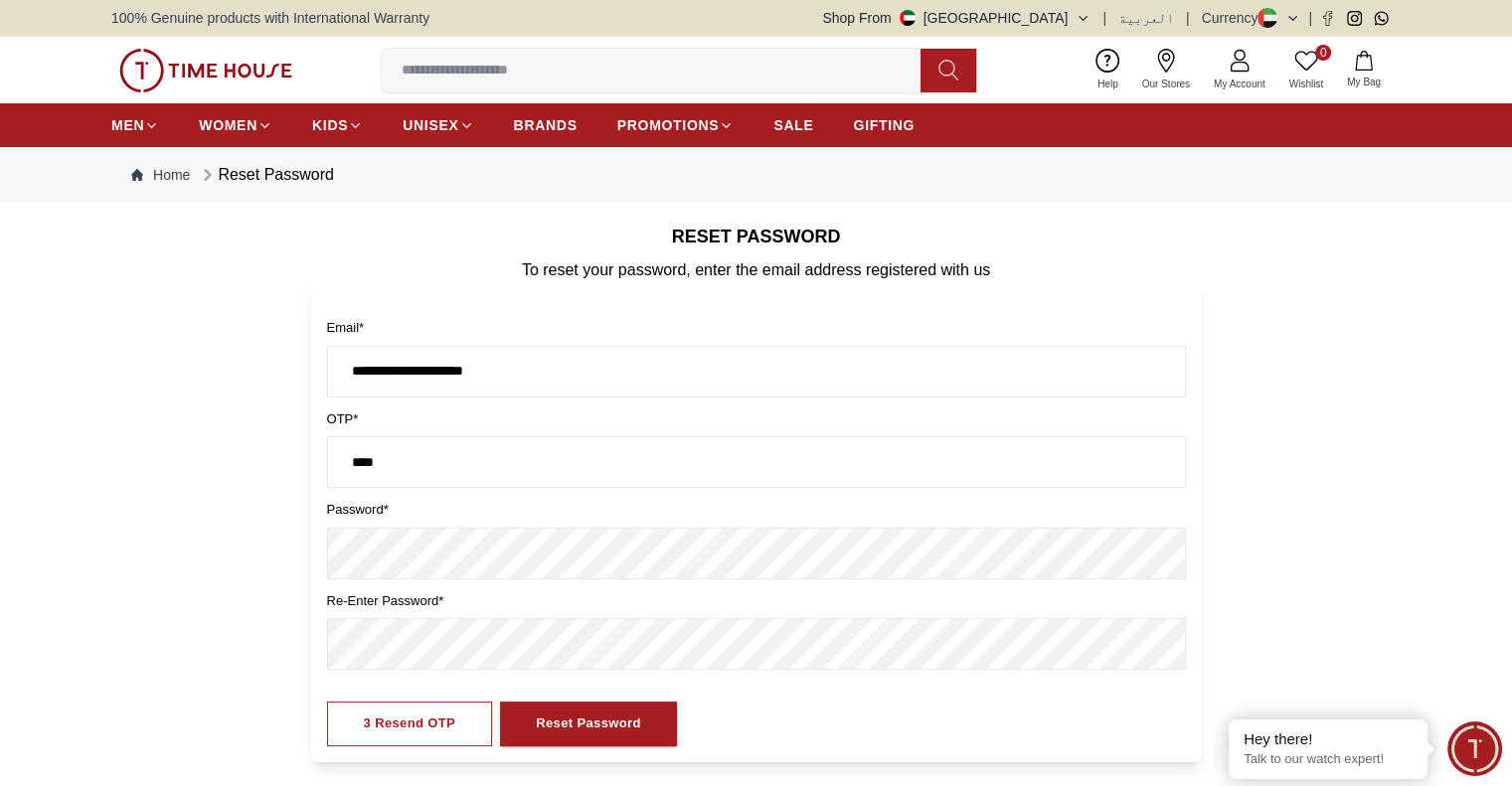 type on "****" 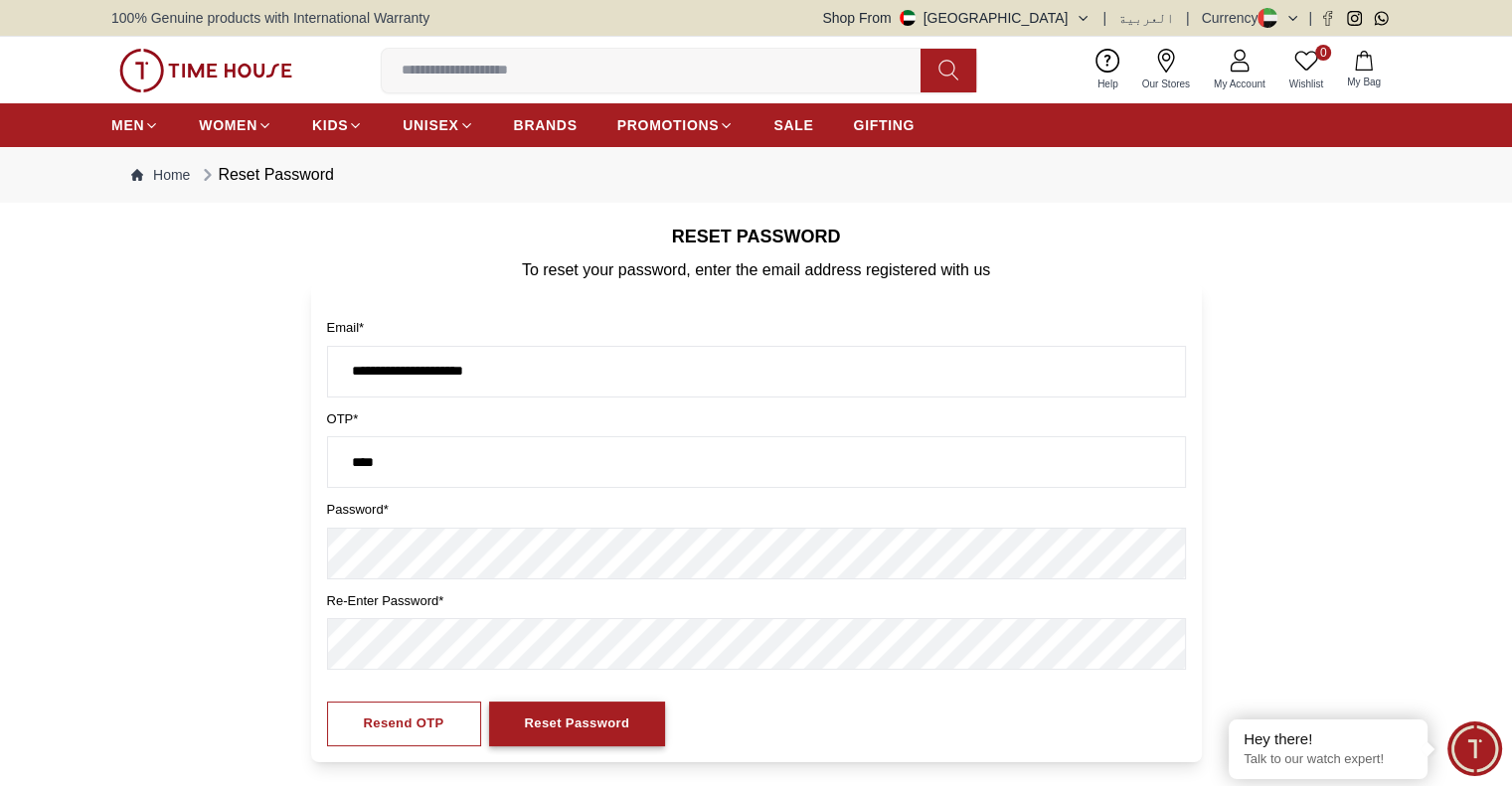 click on "Reset Password" at bounding box center [578, 723] 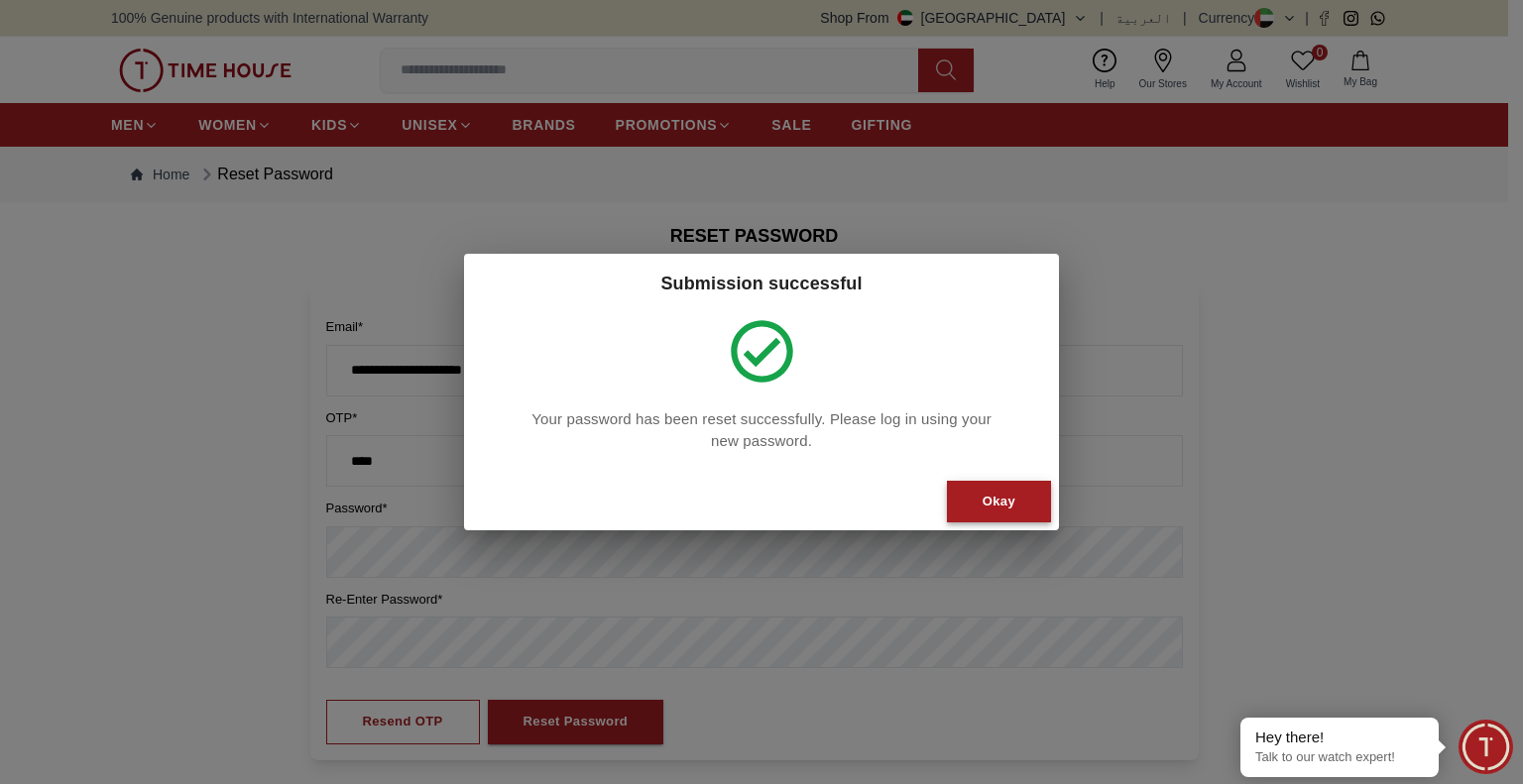 click on "Okay" at bounding box center (998, 502) 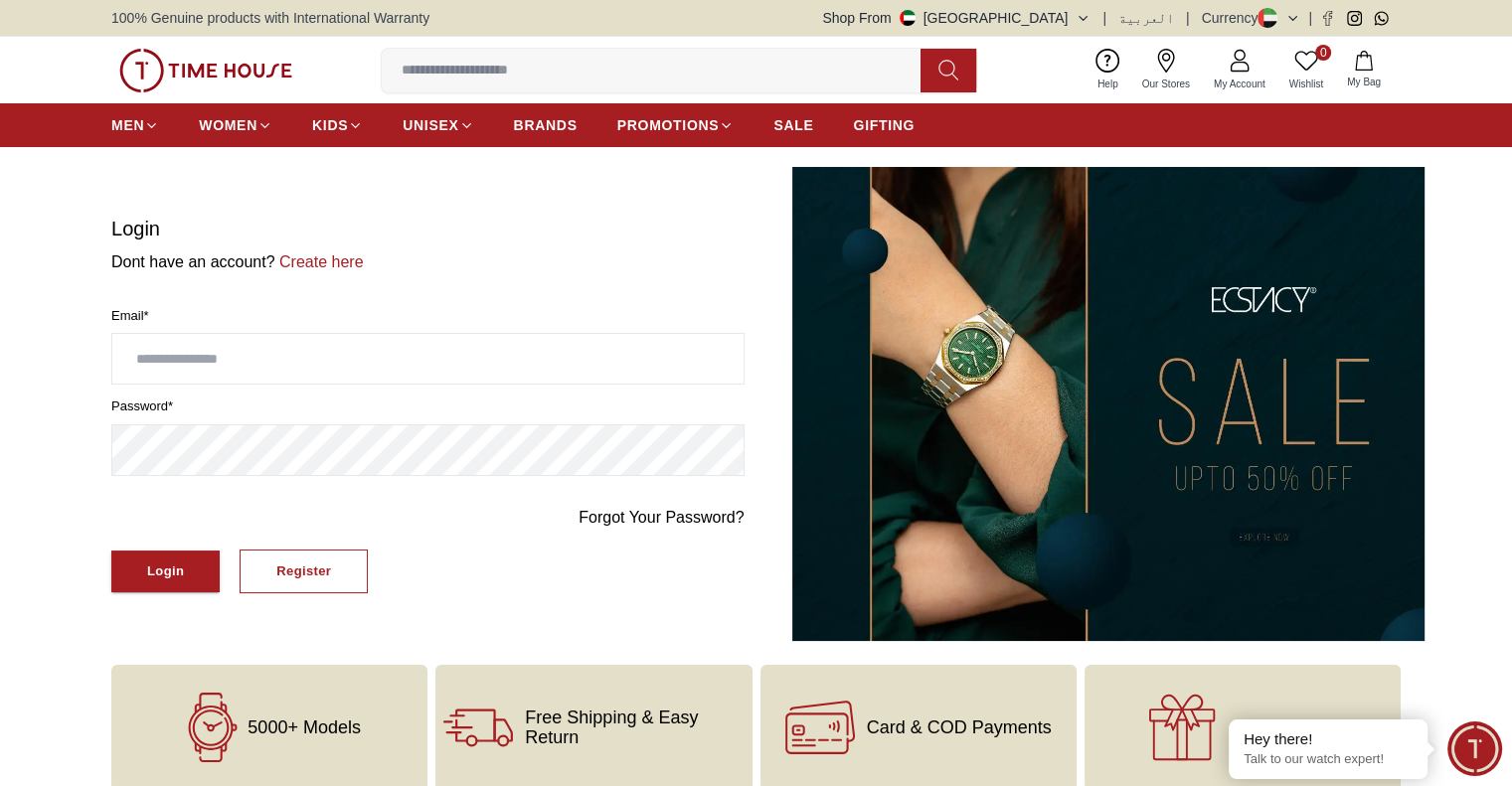 click at bounding box center (427, 359) 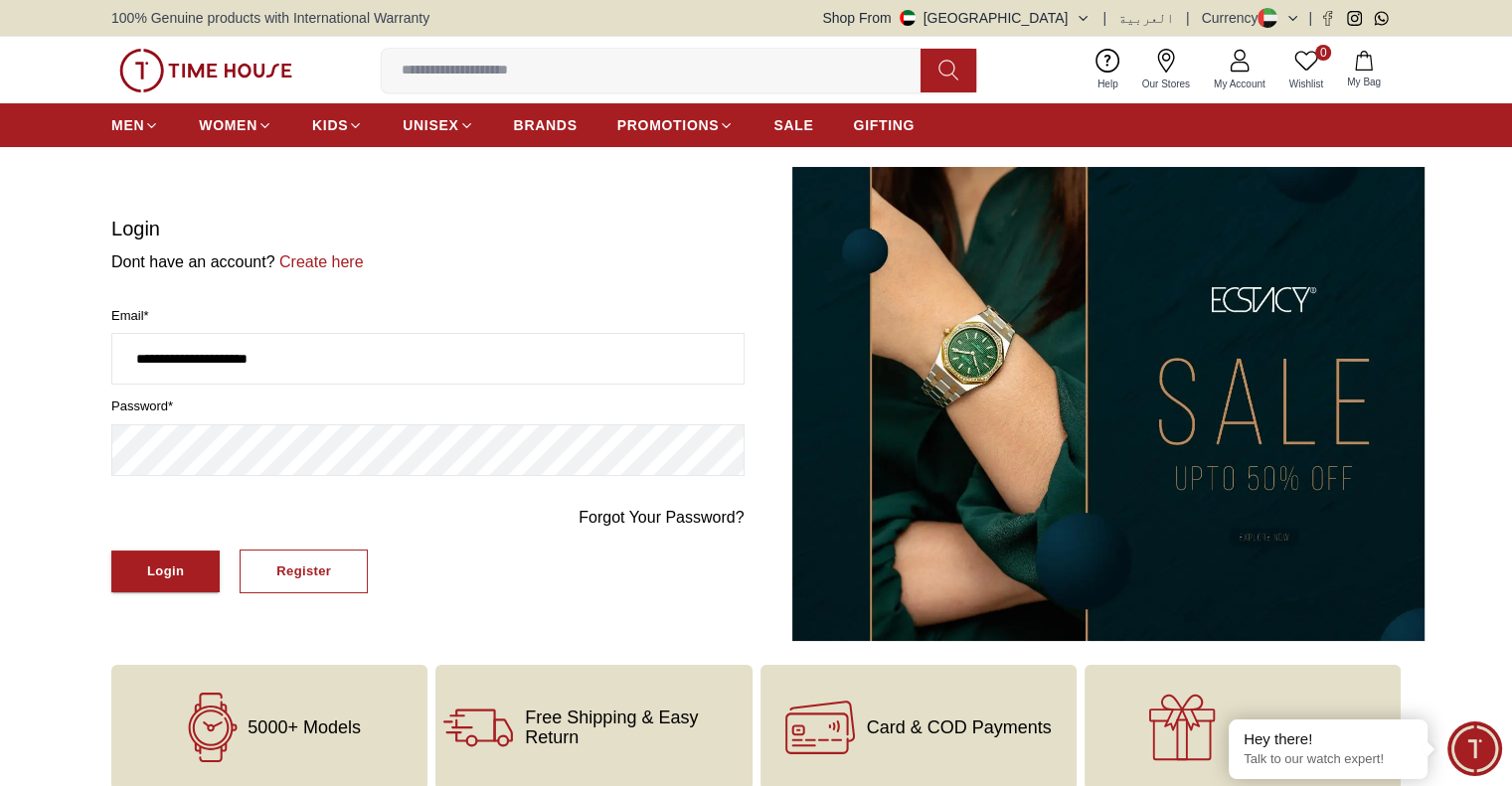 type on "**********" 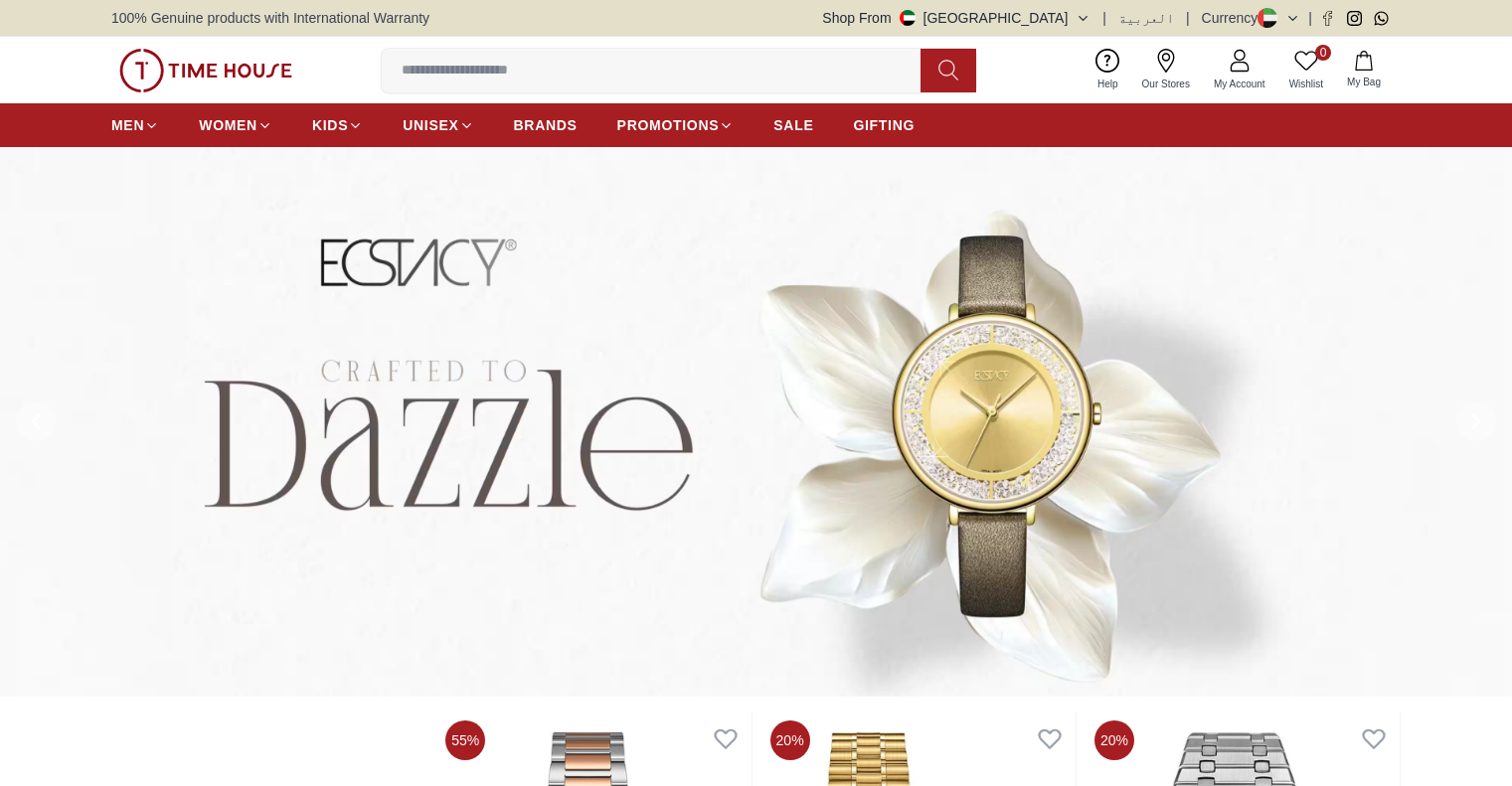 scroll, scrollTop: 0, scrollLeft: 0, axis: both 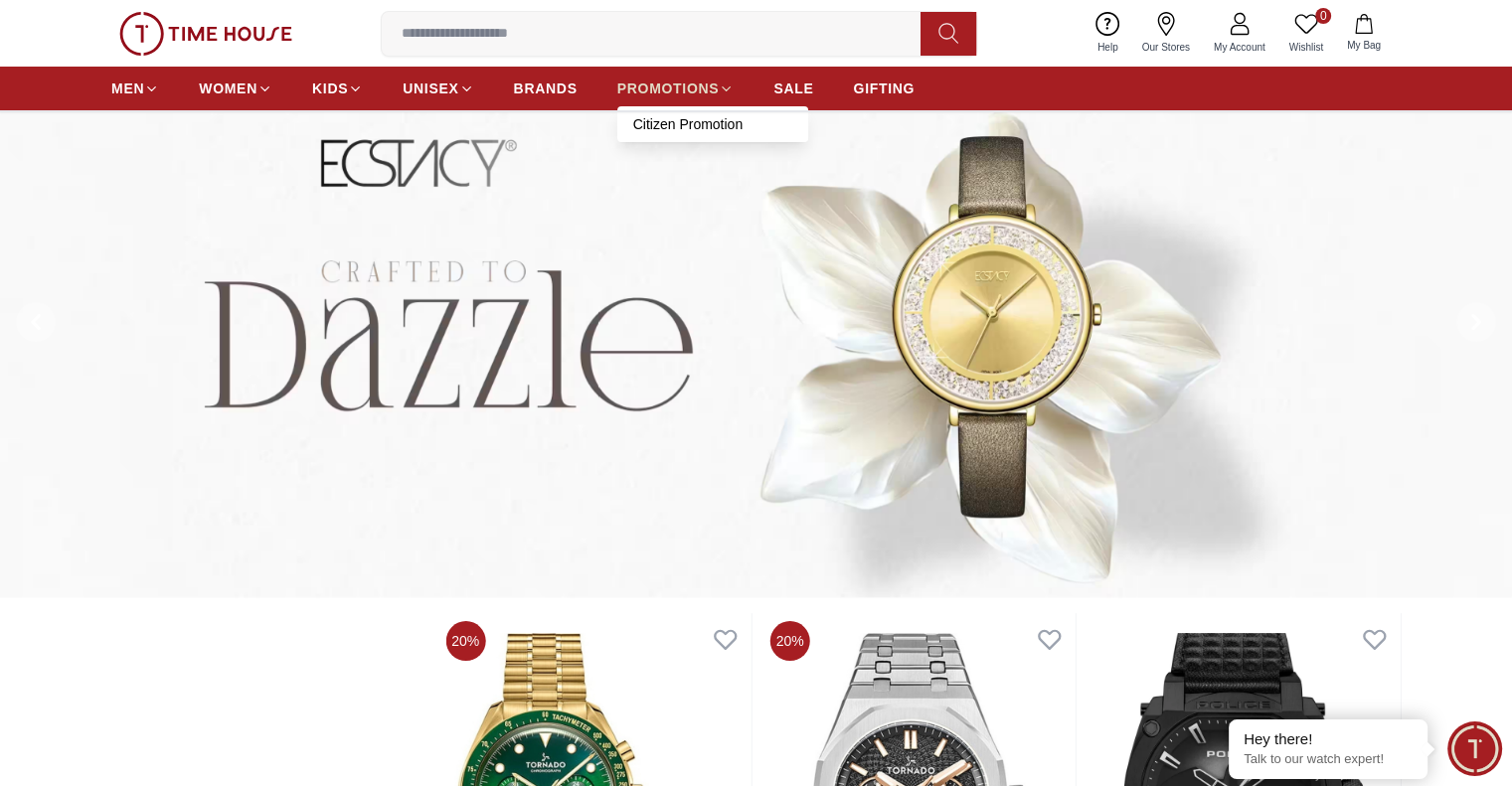 click 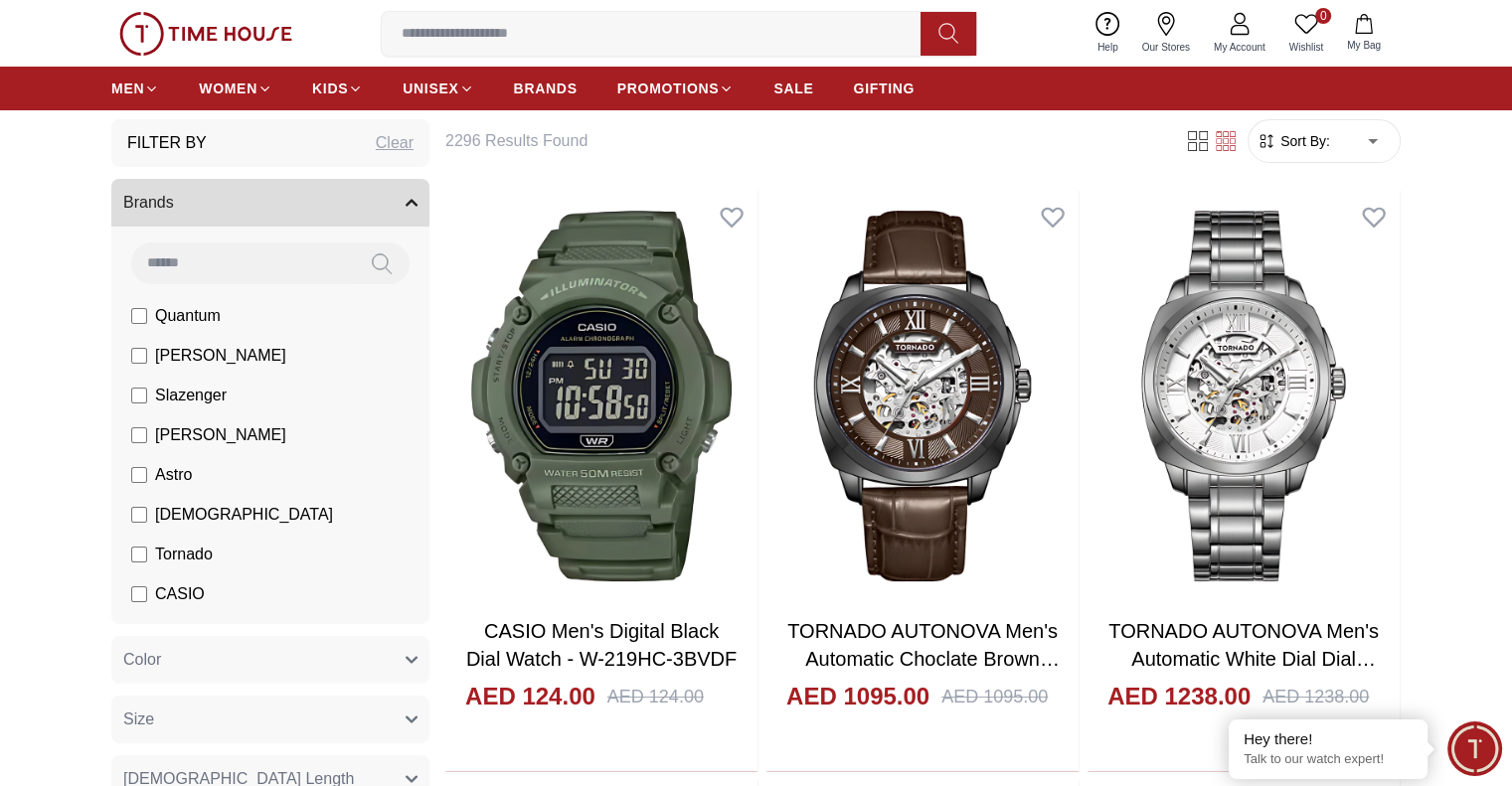 click on "[PERSON_NAME]" at bounding box center (221, 356) 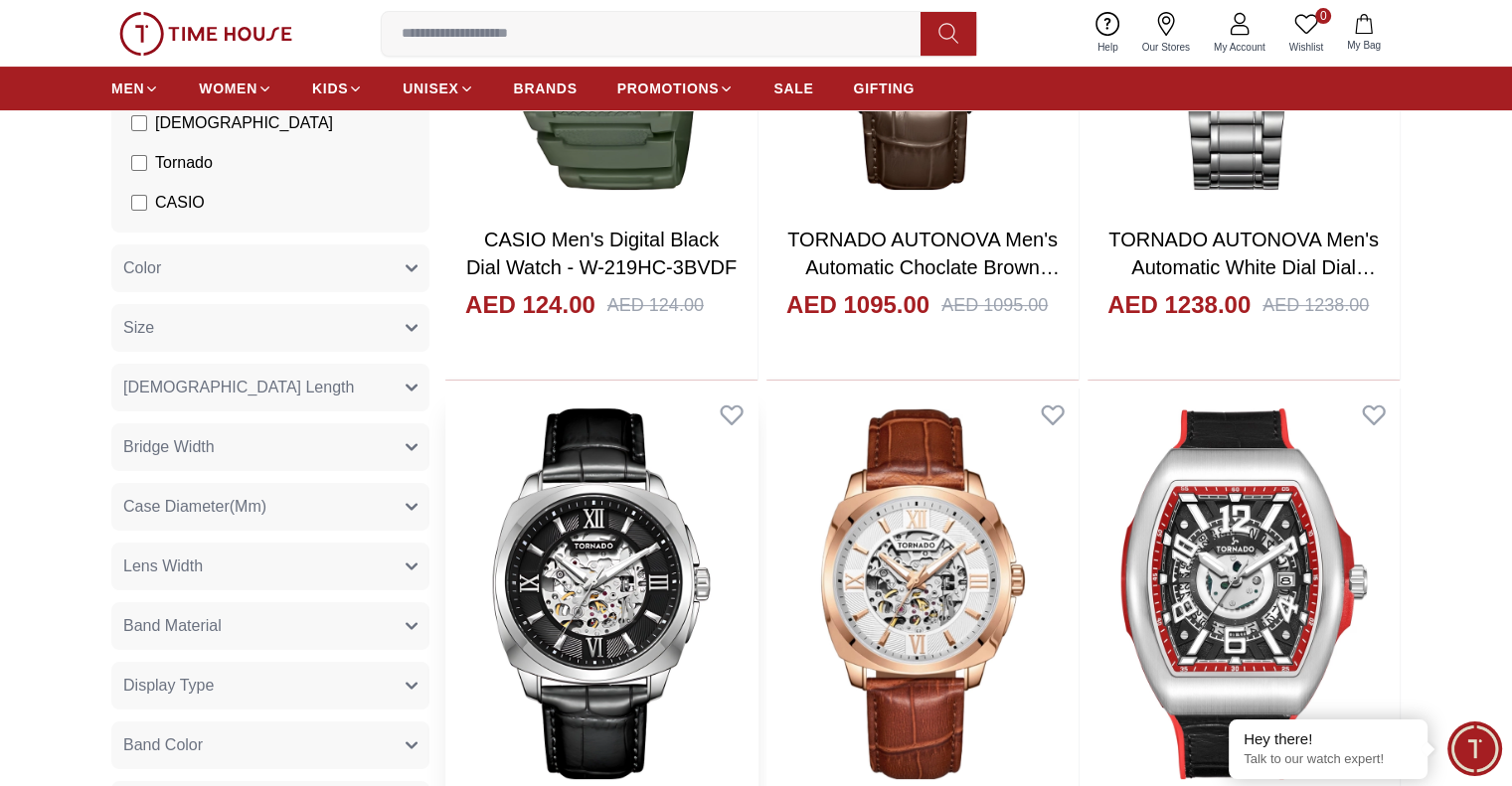 scroll, scrollTop: 497, scrollLeft: 0, axis: vertical 